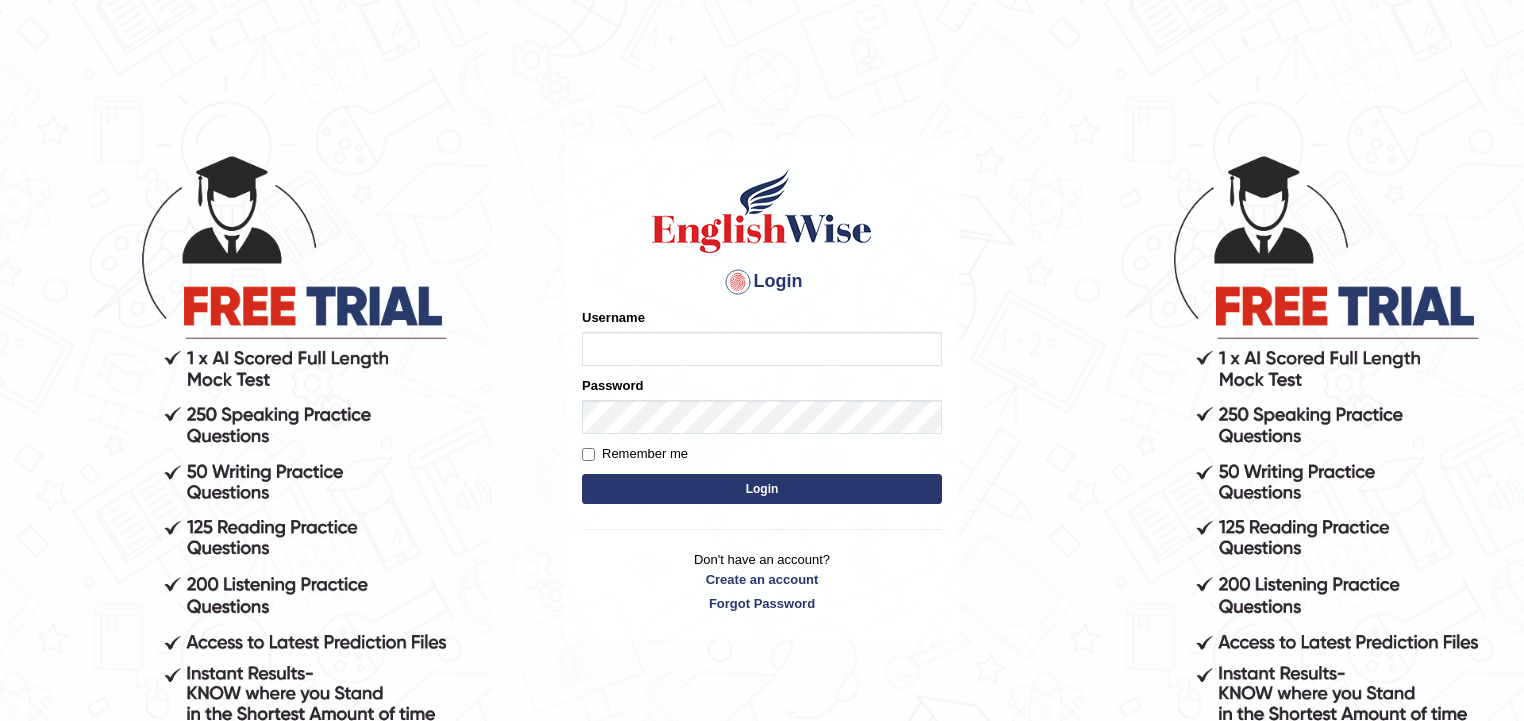 scroll, scrollTop: 0, scrollLeft: 0, axis: both 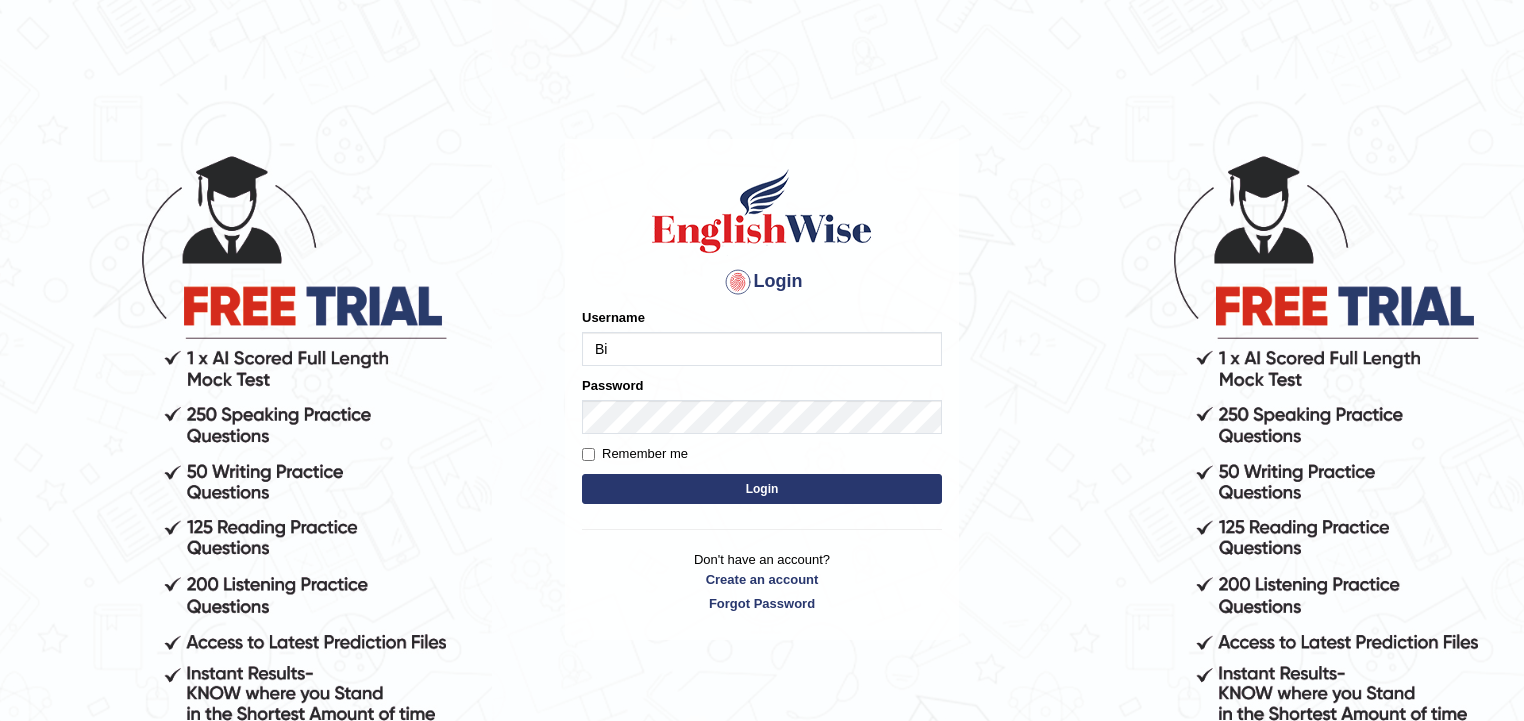 type on "Biagc" 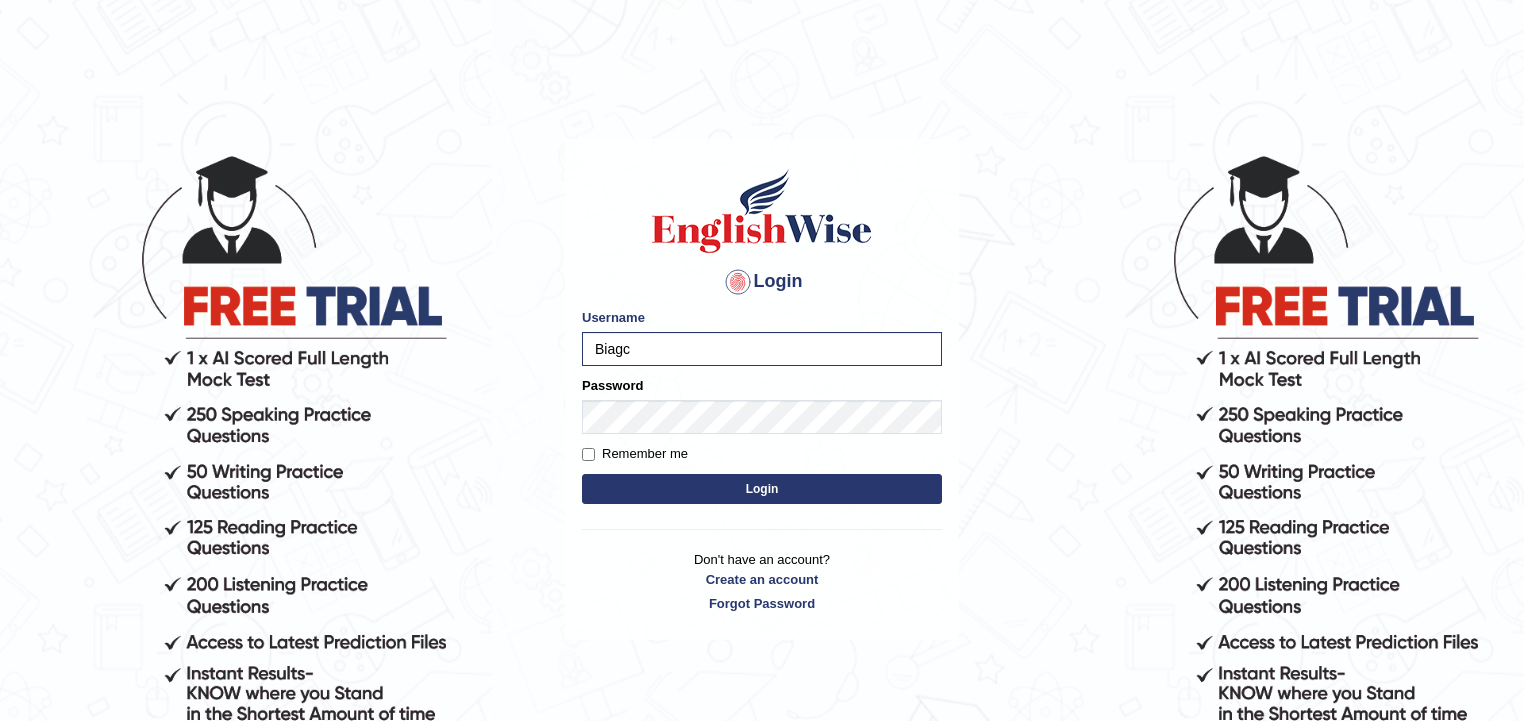 click on "Login" at bounding box center (762, 489) 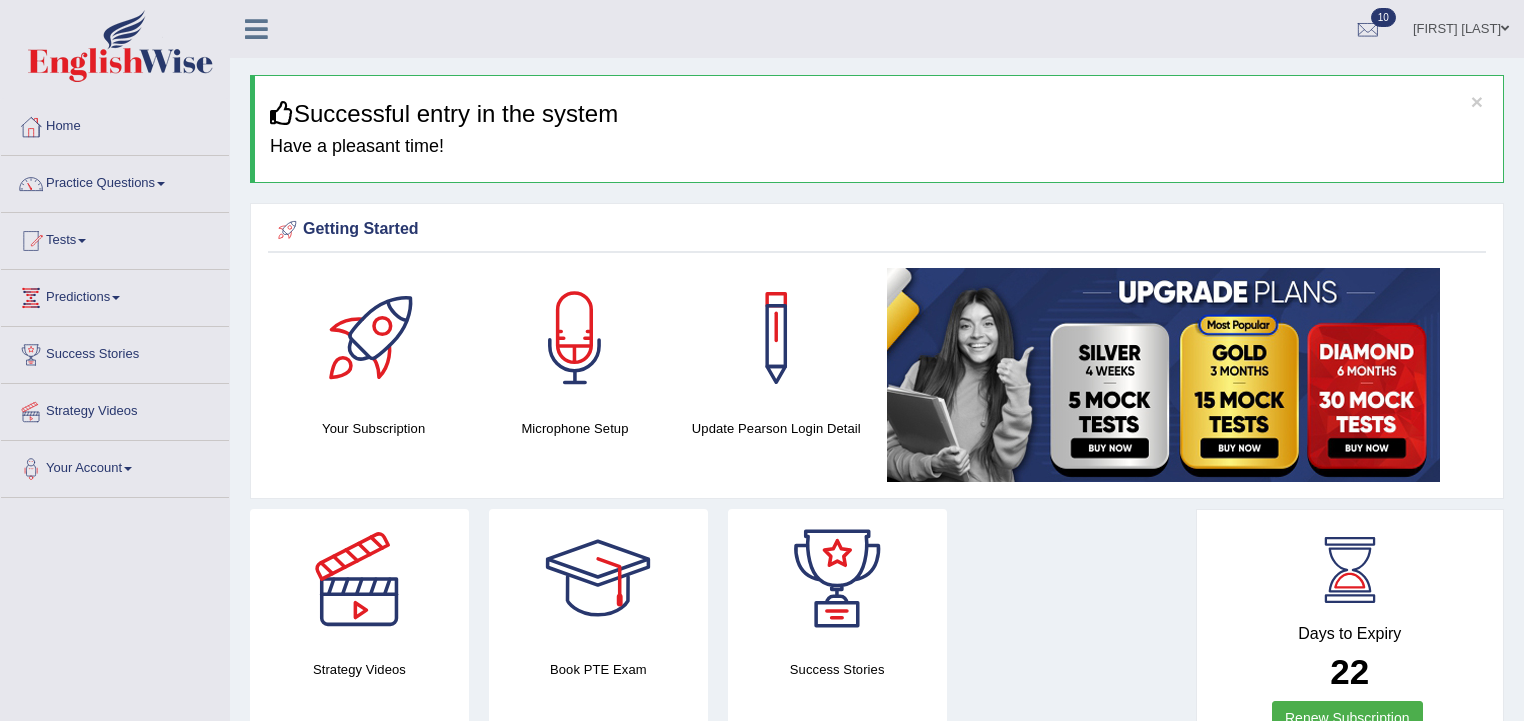 scroll, scrollTop: 0, scrollLeft: 0, axis: both 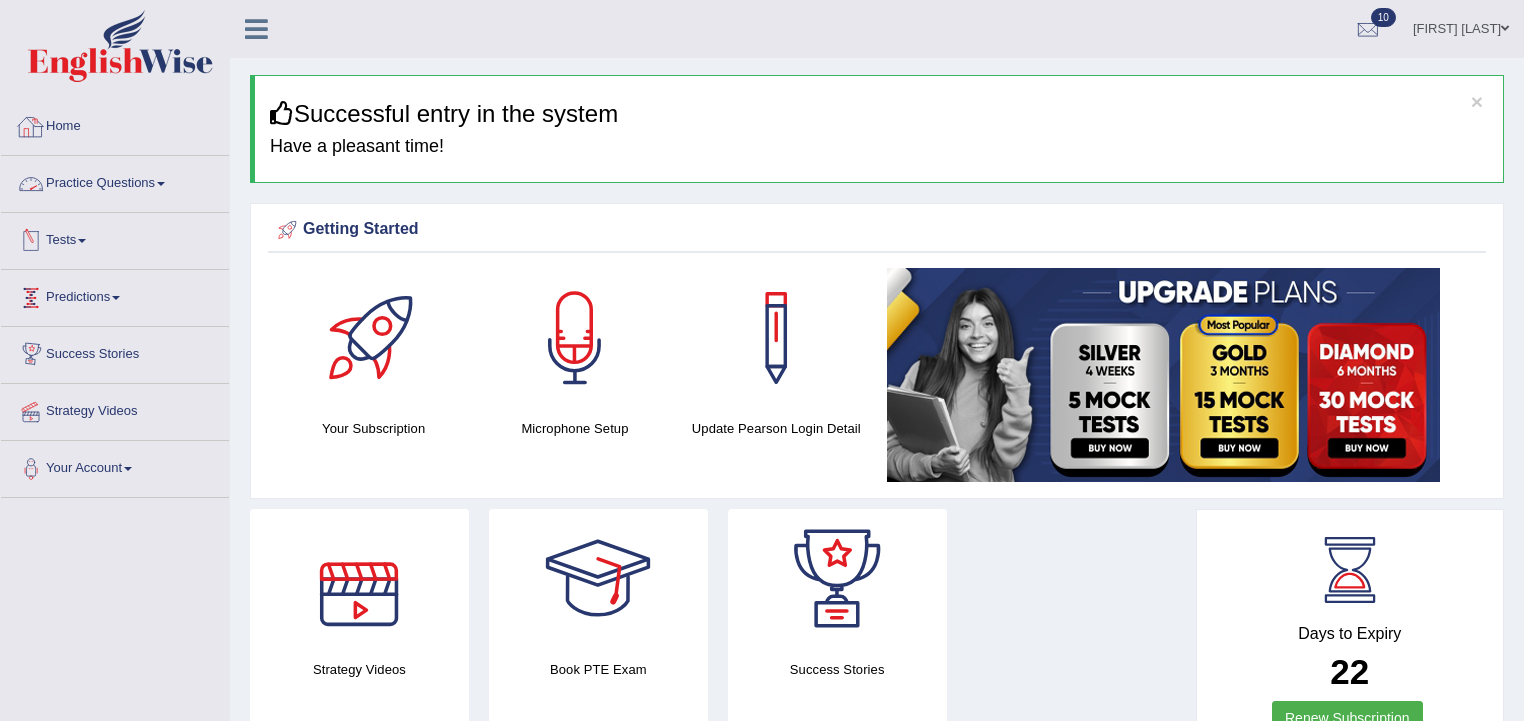 click on "Tests" at bounding box center [115, 238] 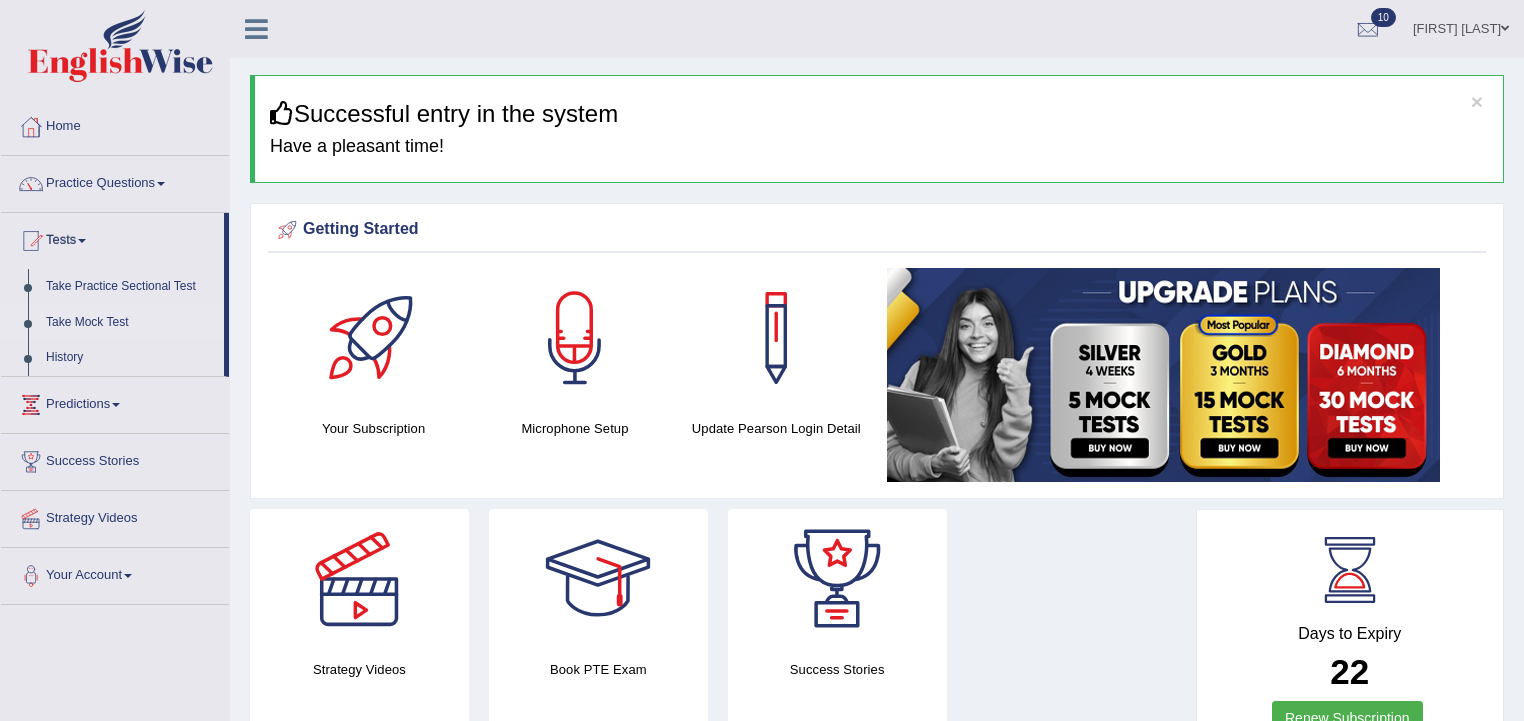 click on "Take Mock Test" at bounding box center (130, 323) 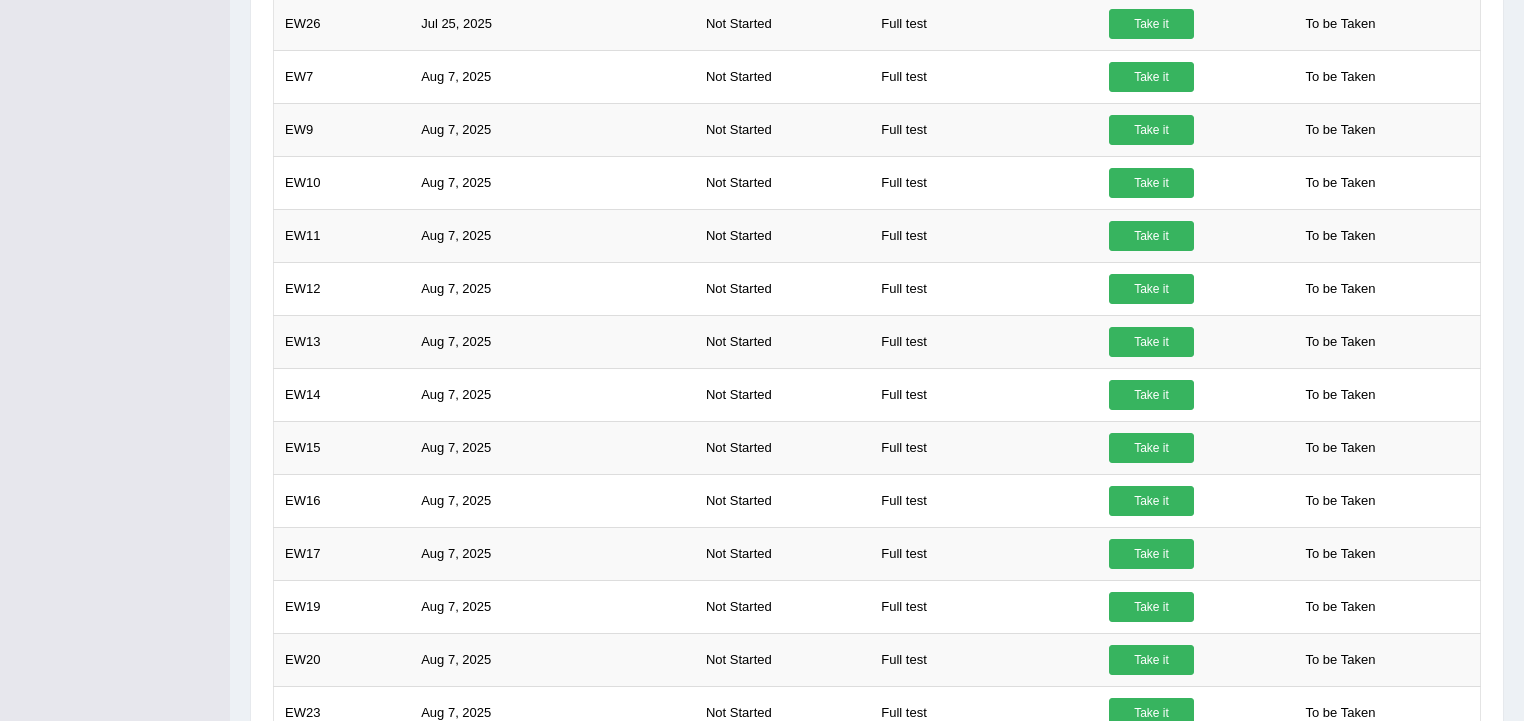 scroll, scrollTop: 976, scrollLeft: 0, axis: vertical 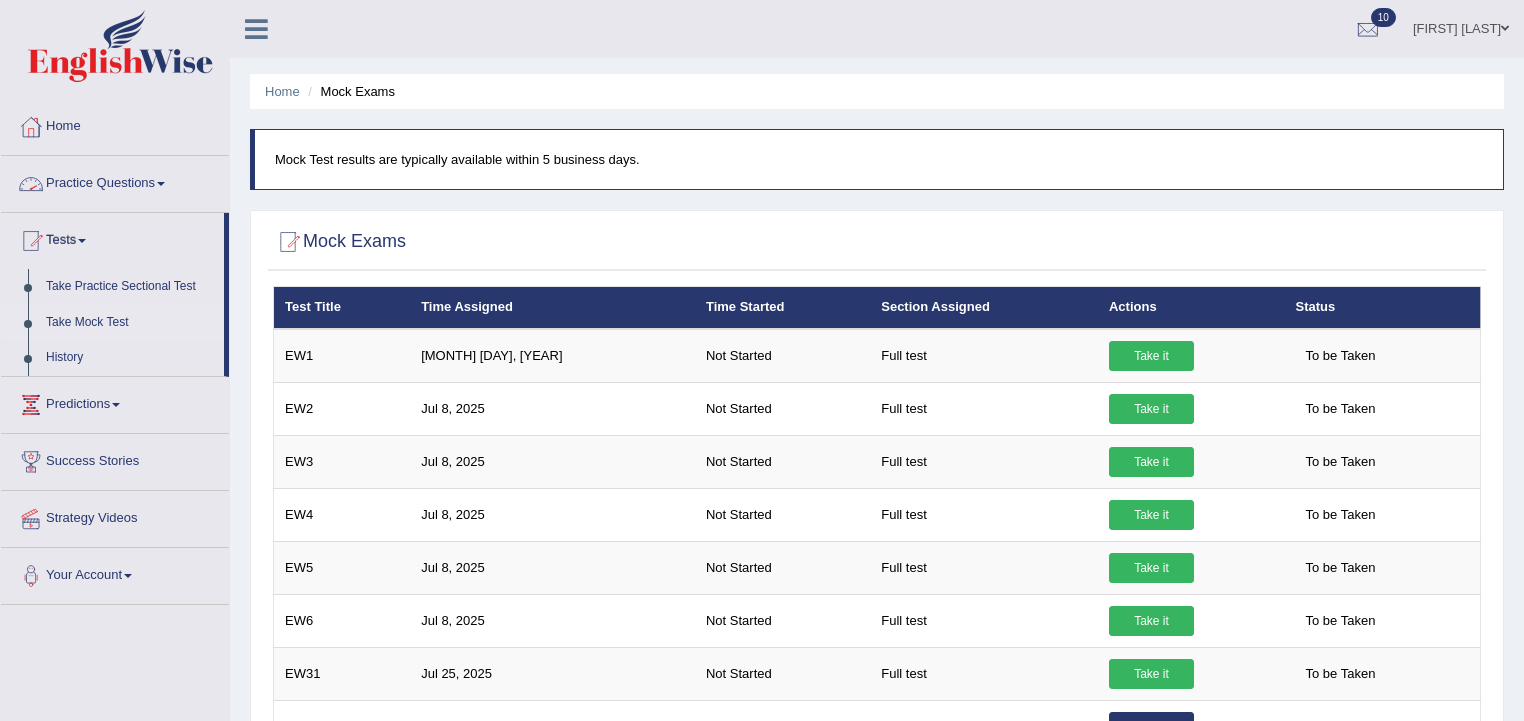 click on "Practice Questions" at bounding box center (115, 181) 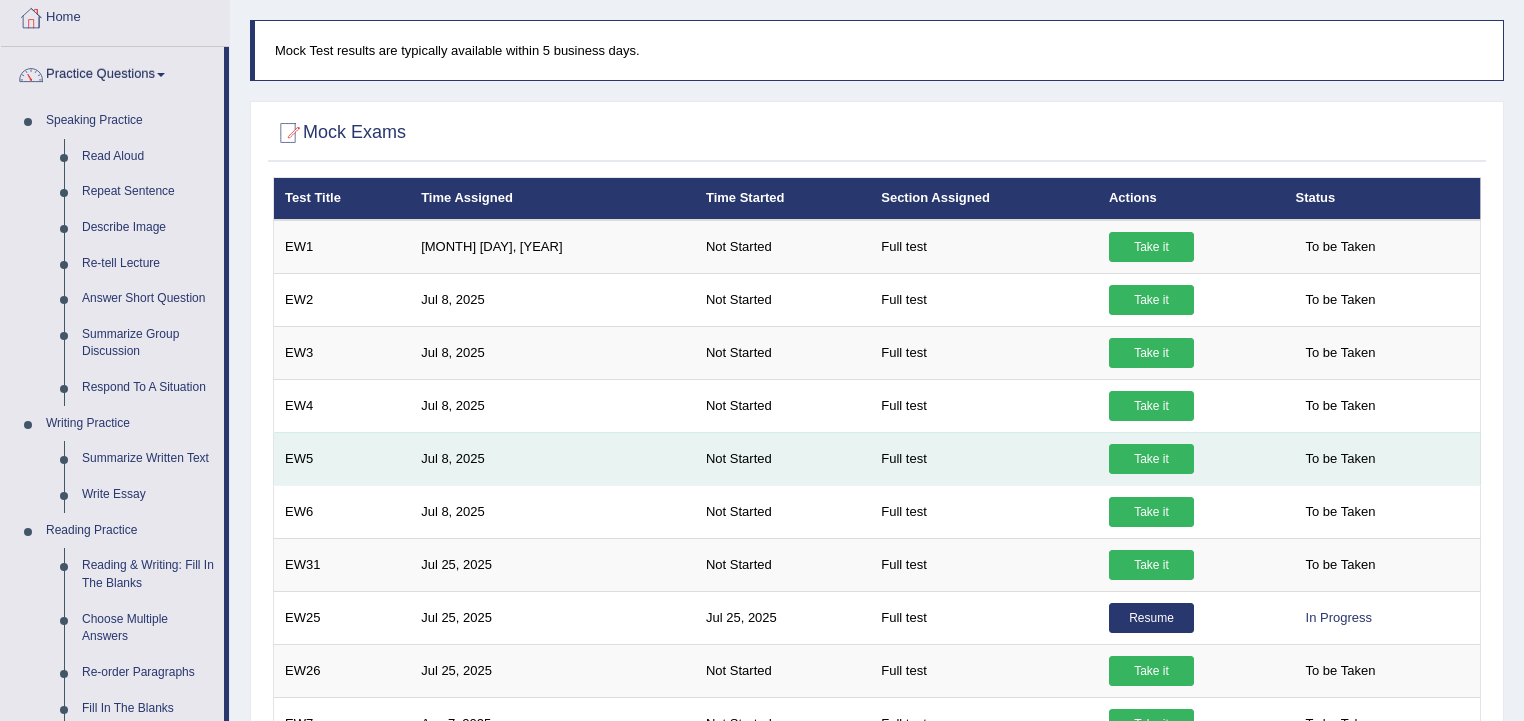 scroll, scrollTop: 96, scrollLeft: 0, axis: vertical 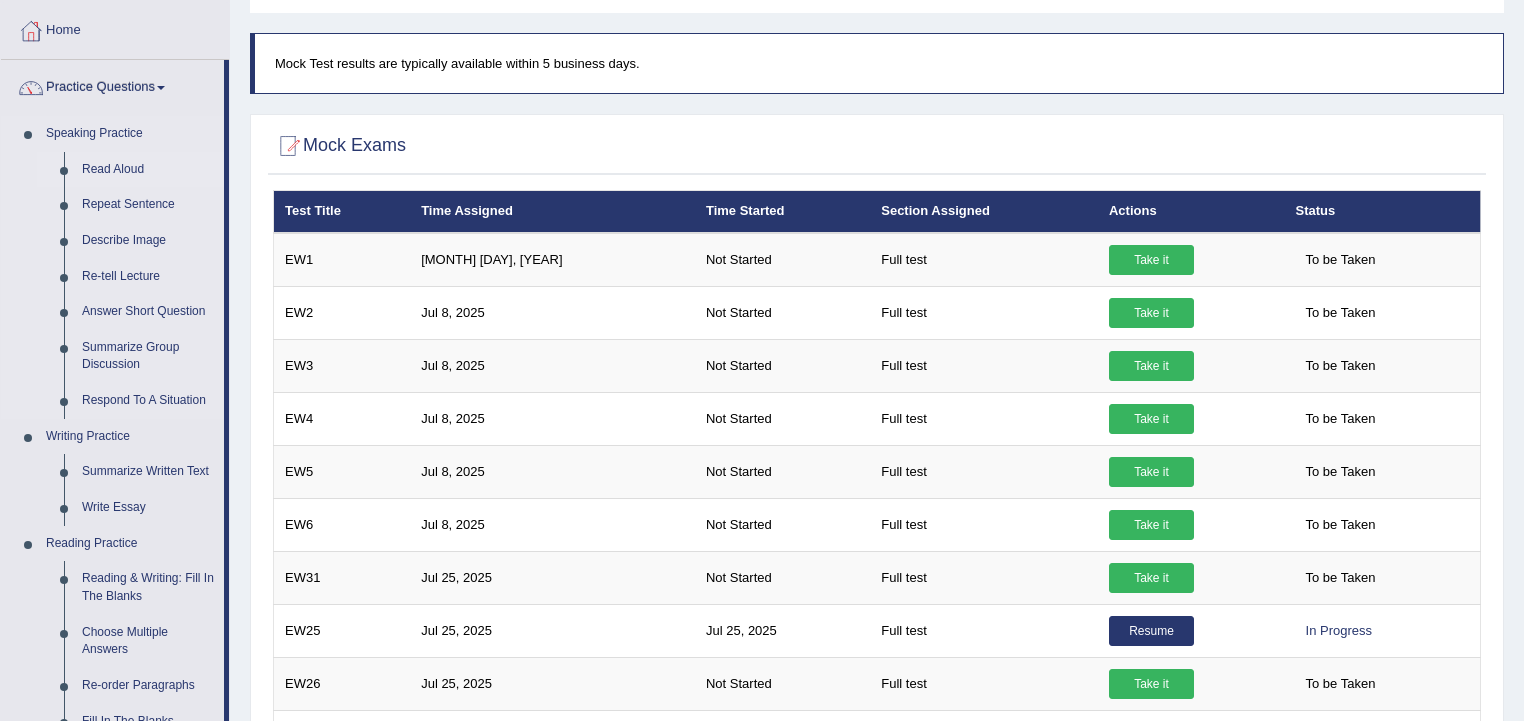 click on "Read Aloud" at bounding box center (148, 170) 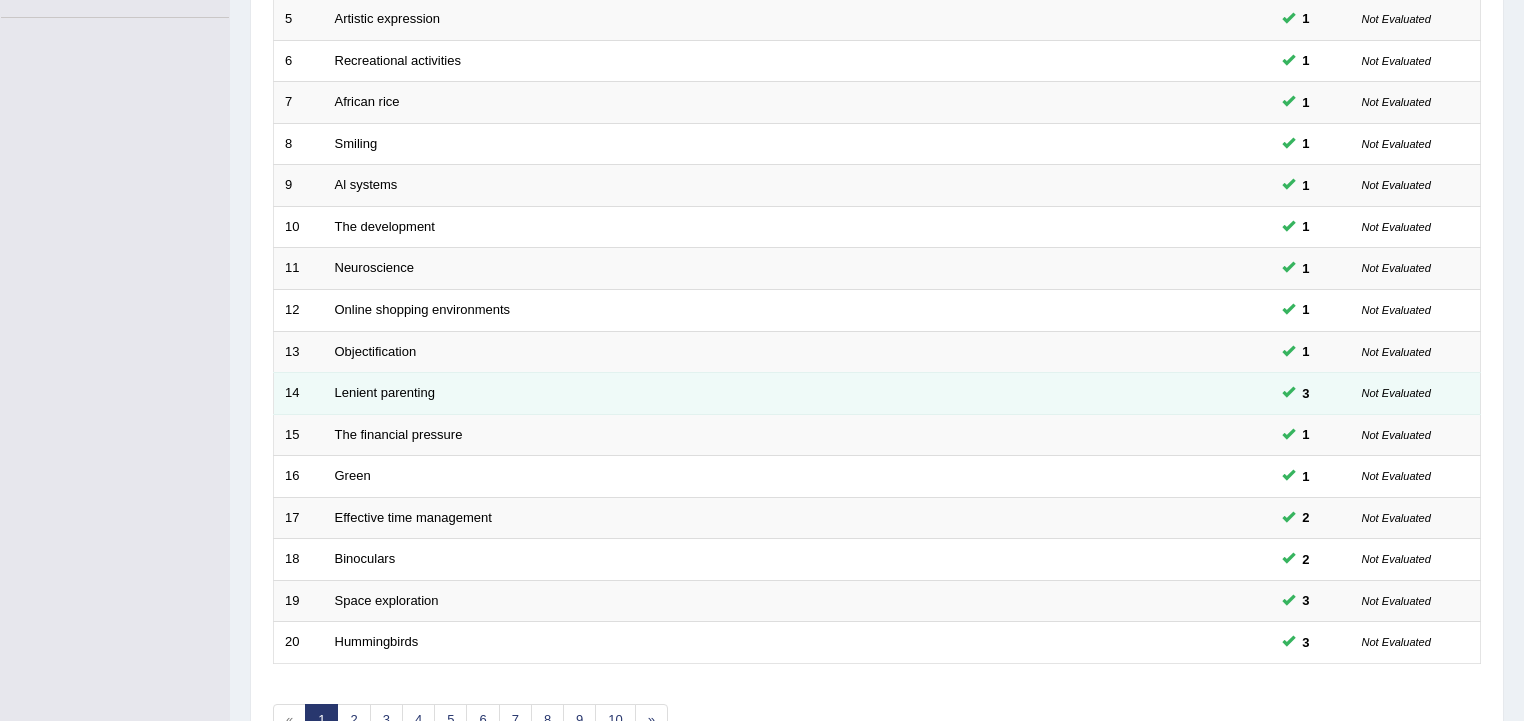 scroll, scrollTop: 0, scrollLeft: 0, axis: both 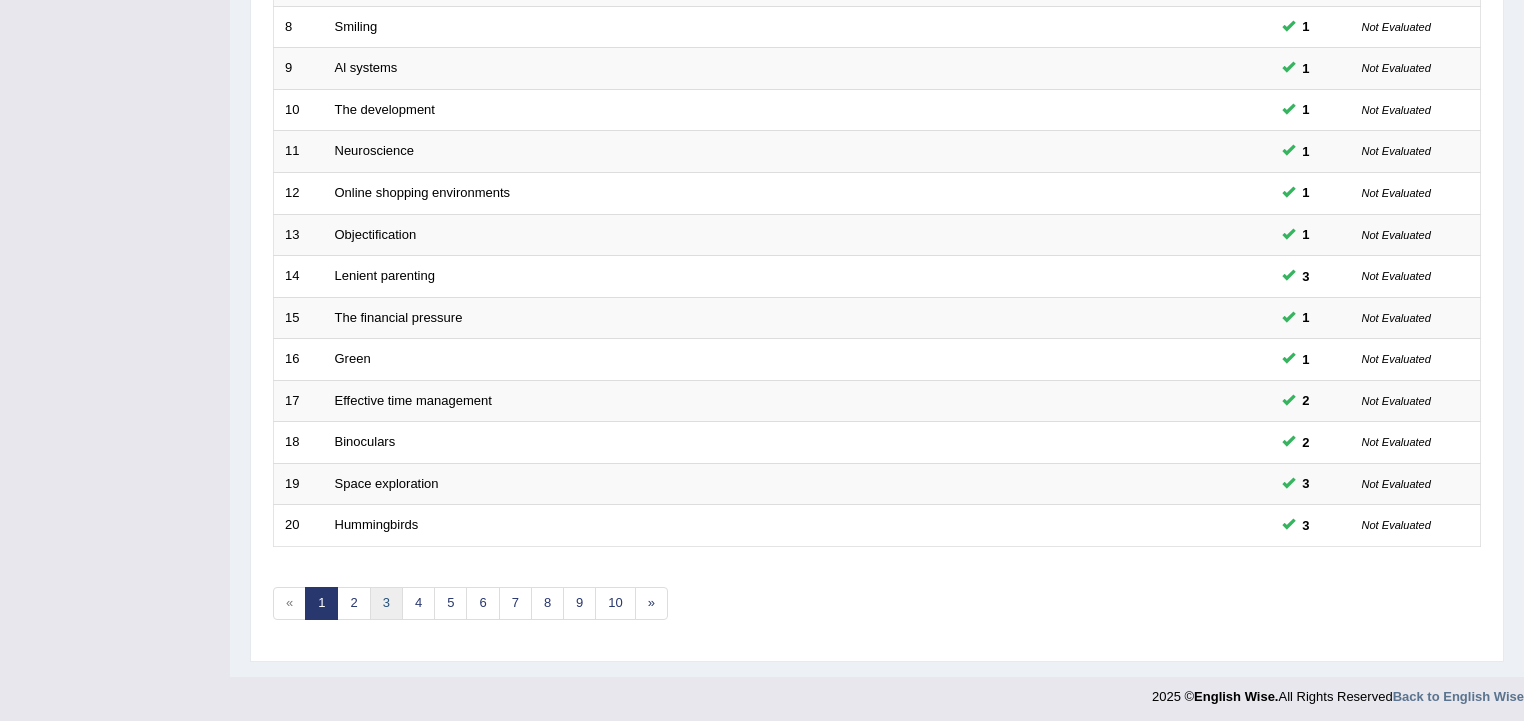 click on "3" at bounding box center (386, 603) 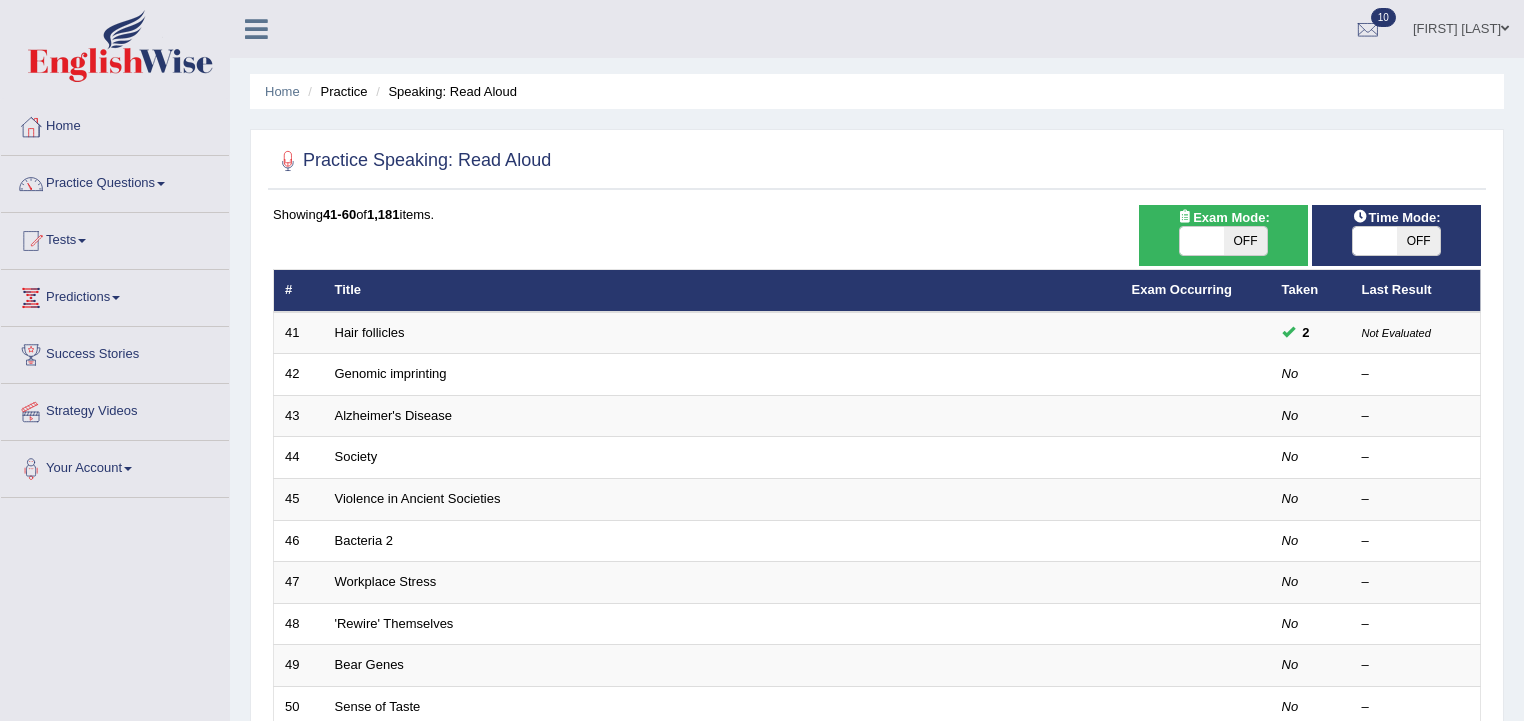 scroll, scrollTop: 0, scrollLeft: 0, axis: both 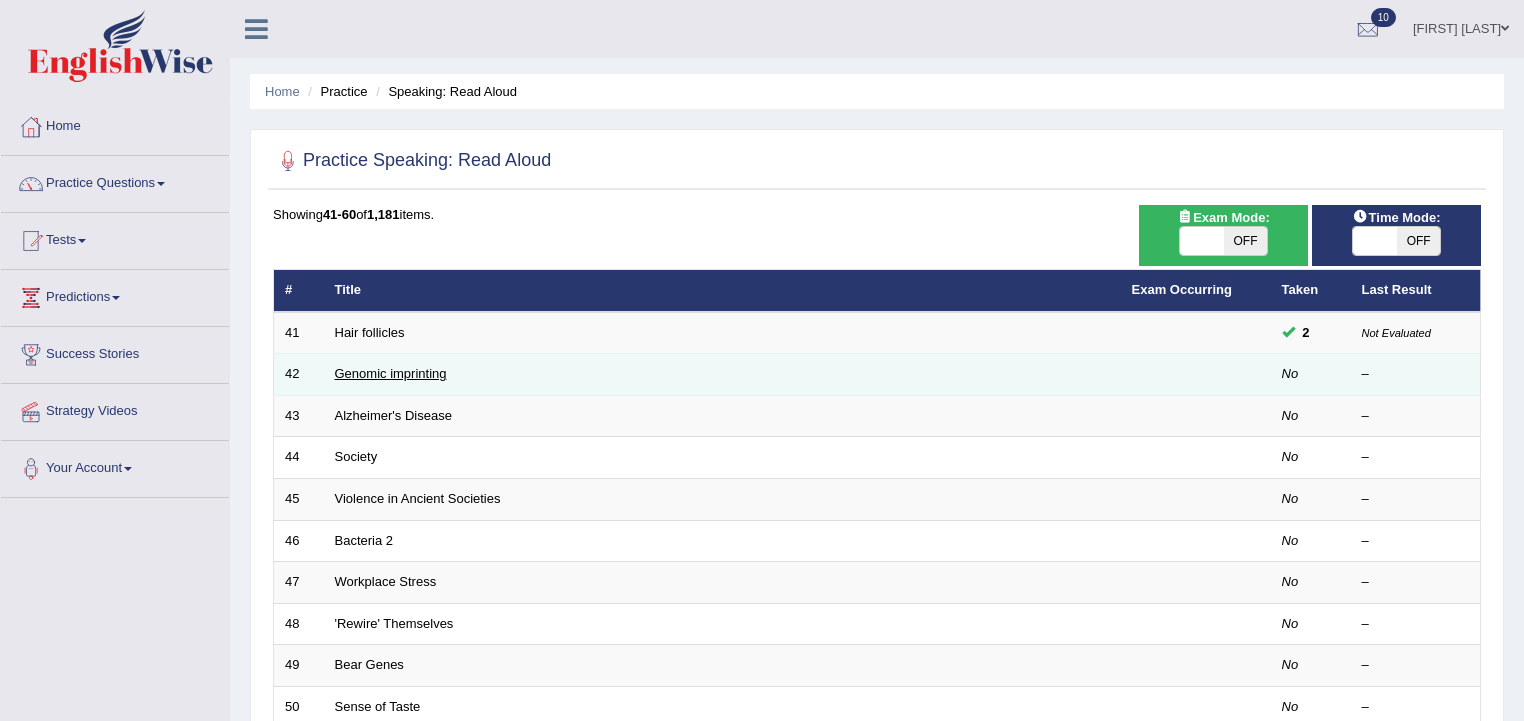 click on "Genomic imprinting" at bounding box center (391, 373) 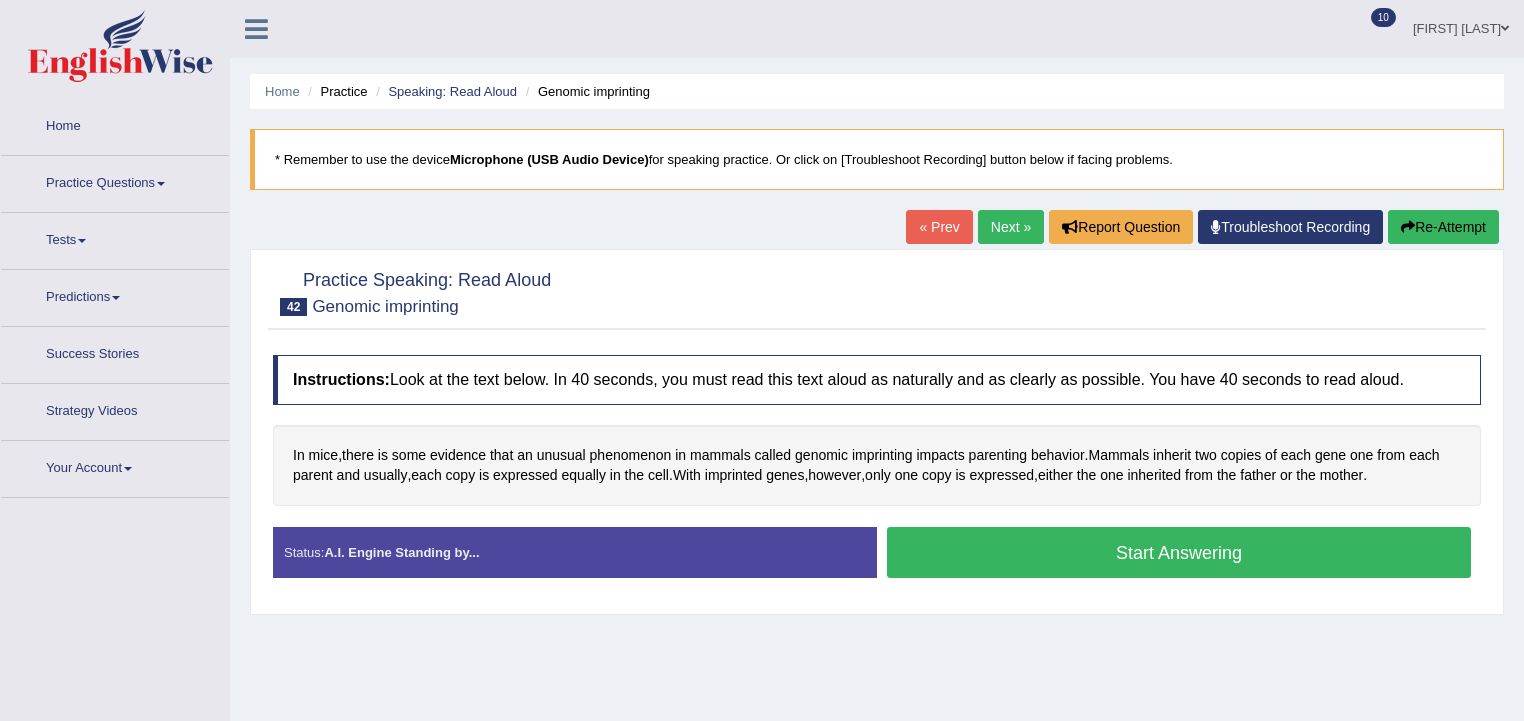 scroll, scrollTop: 0, scrollLeft: 0, axis: both 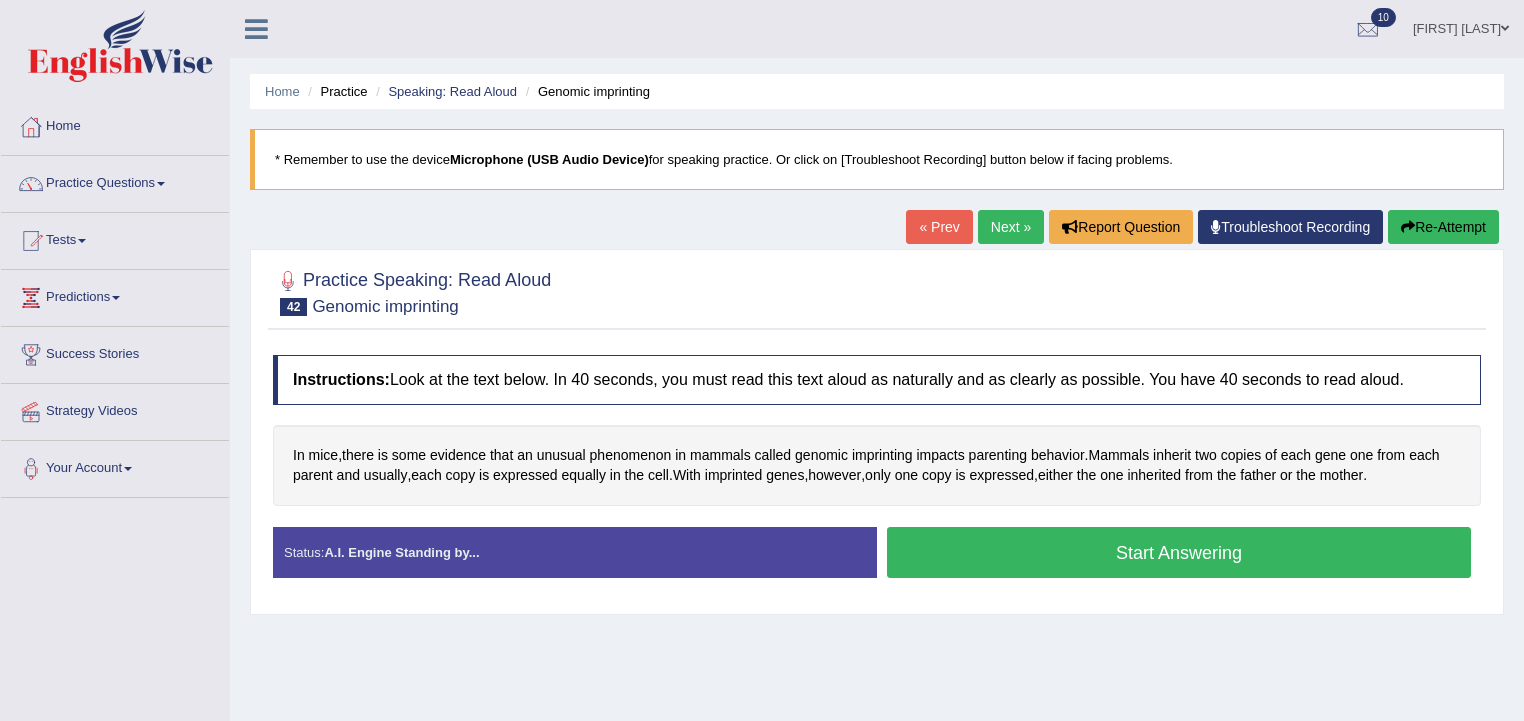 click on "Start Answering" at bounding box center [1179, 552] 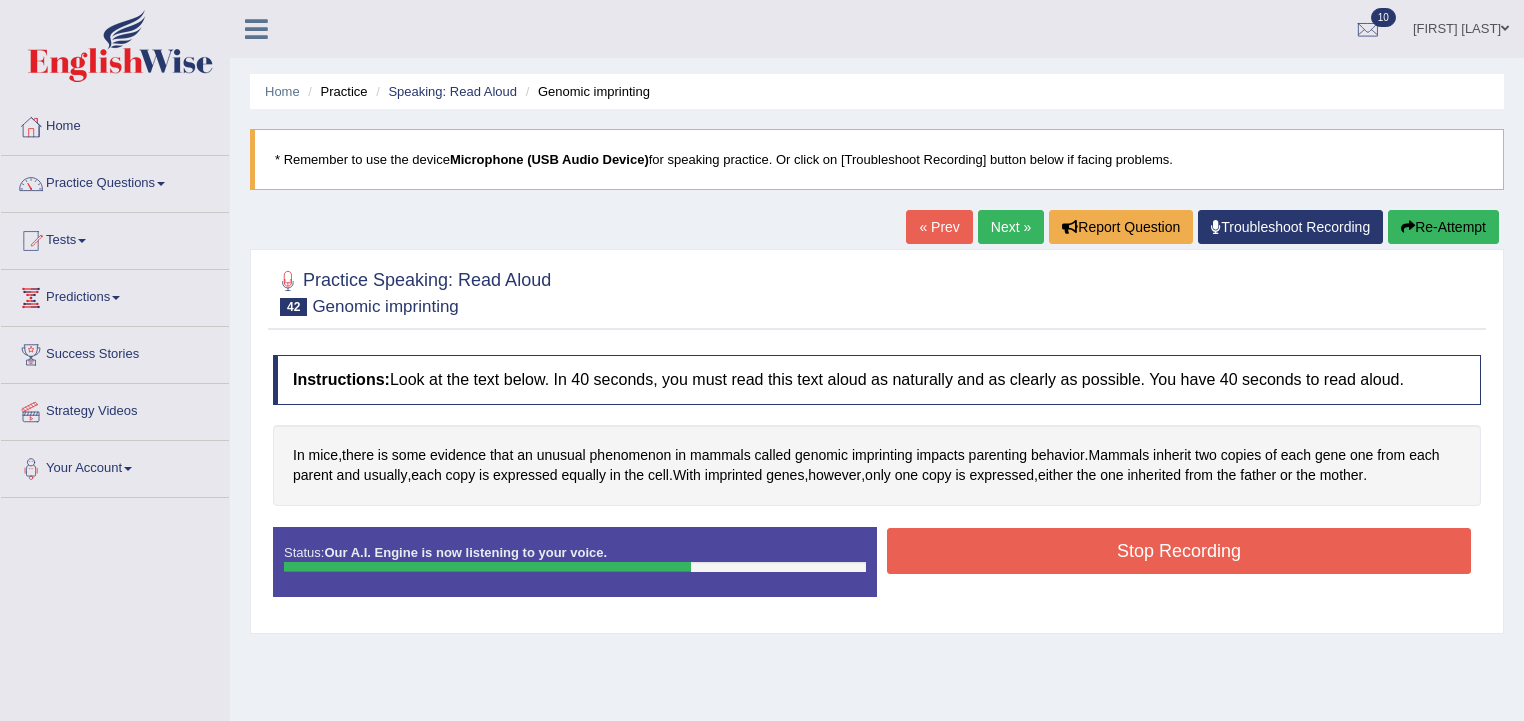 click on "Stop Recording" at bounding box center [1179, 551] 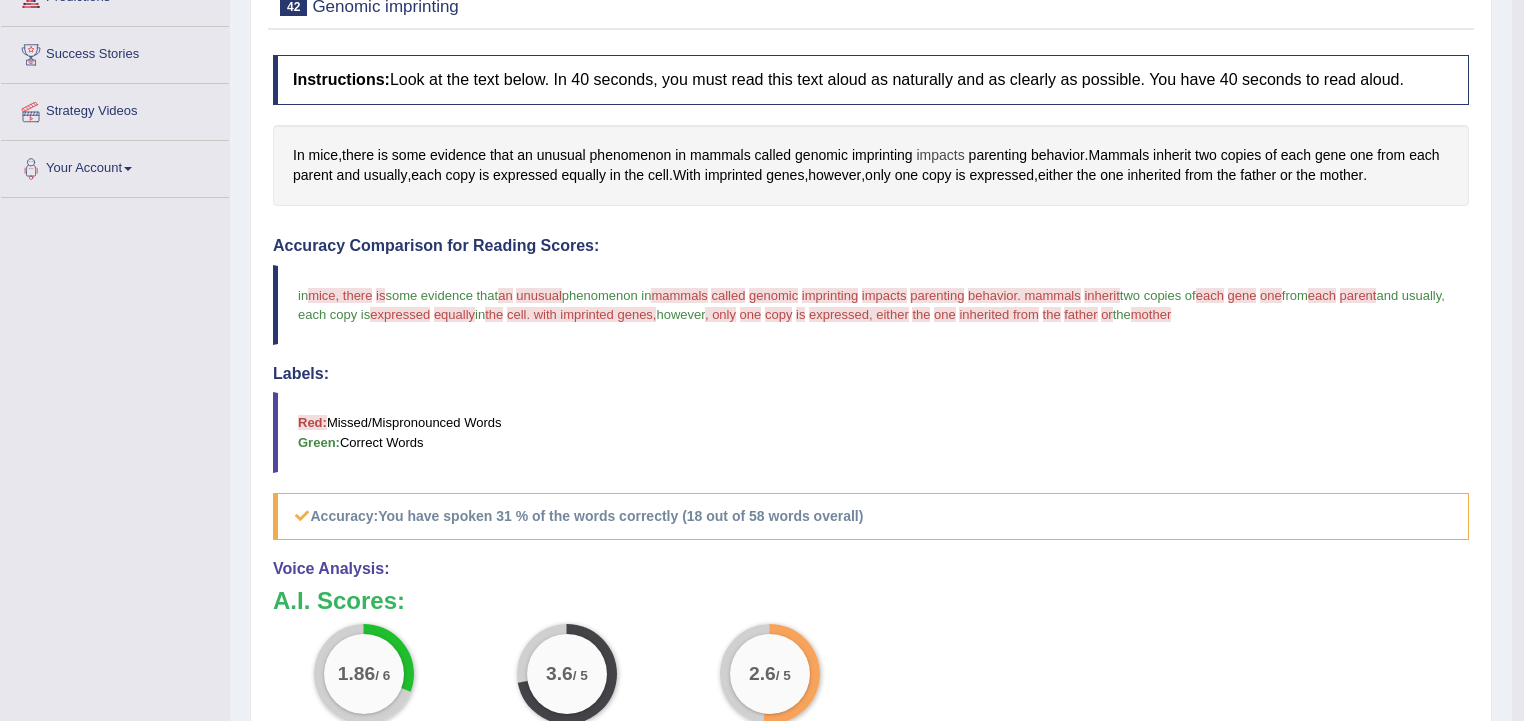 scroll, scrollTop: 0, scrollLeft: 0, axis: both 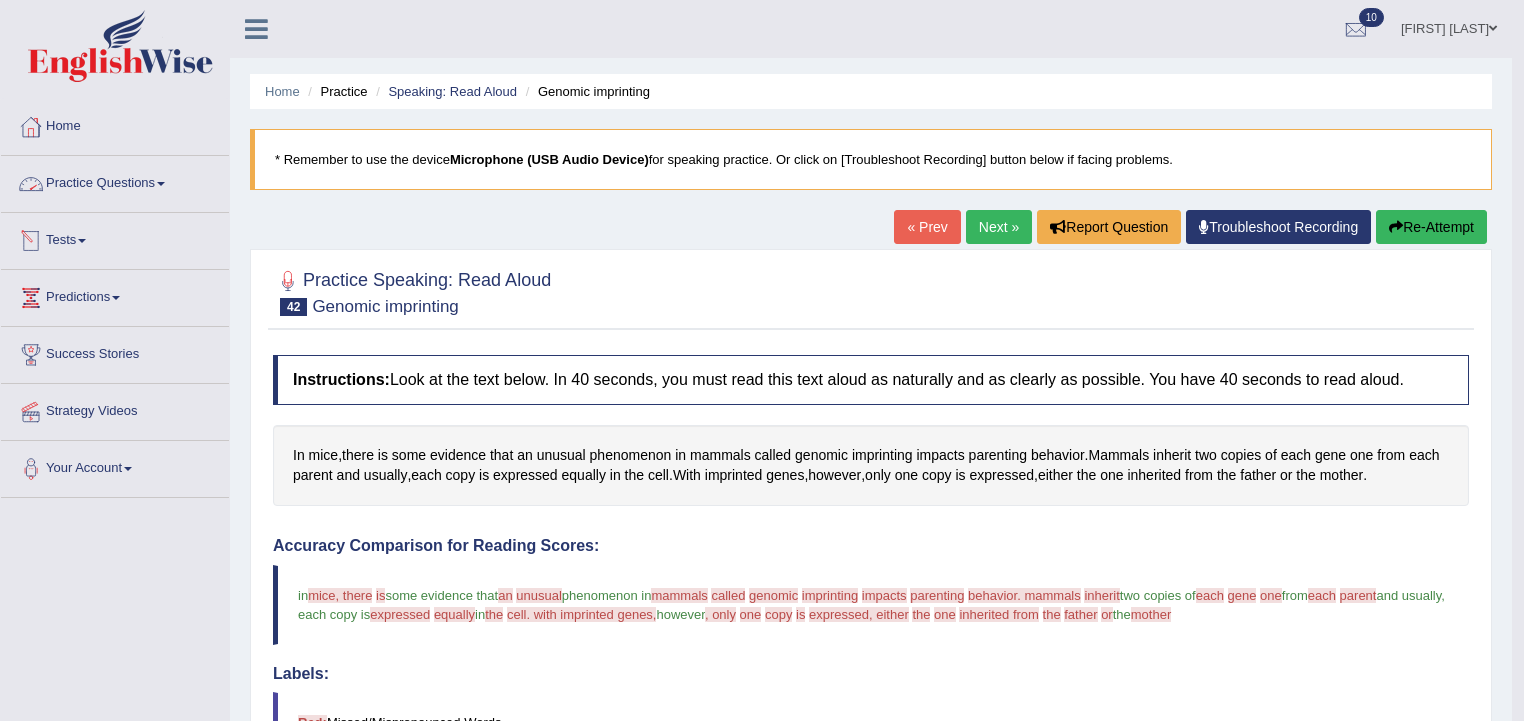 click on "Tests" at bounding box center (115, 238) 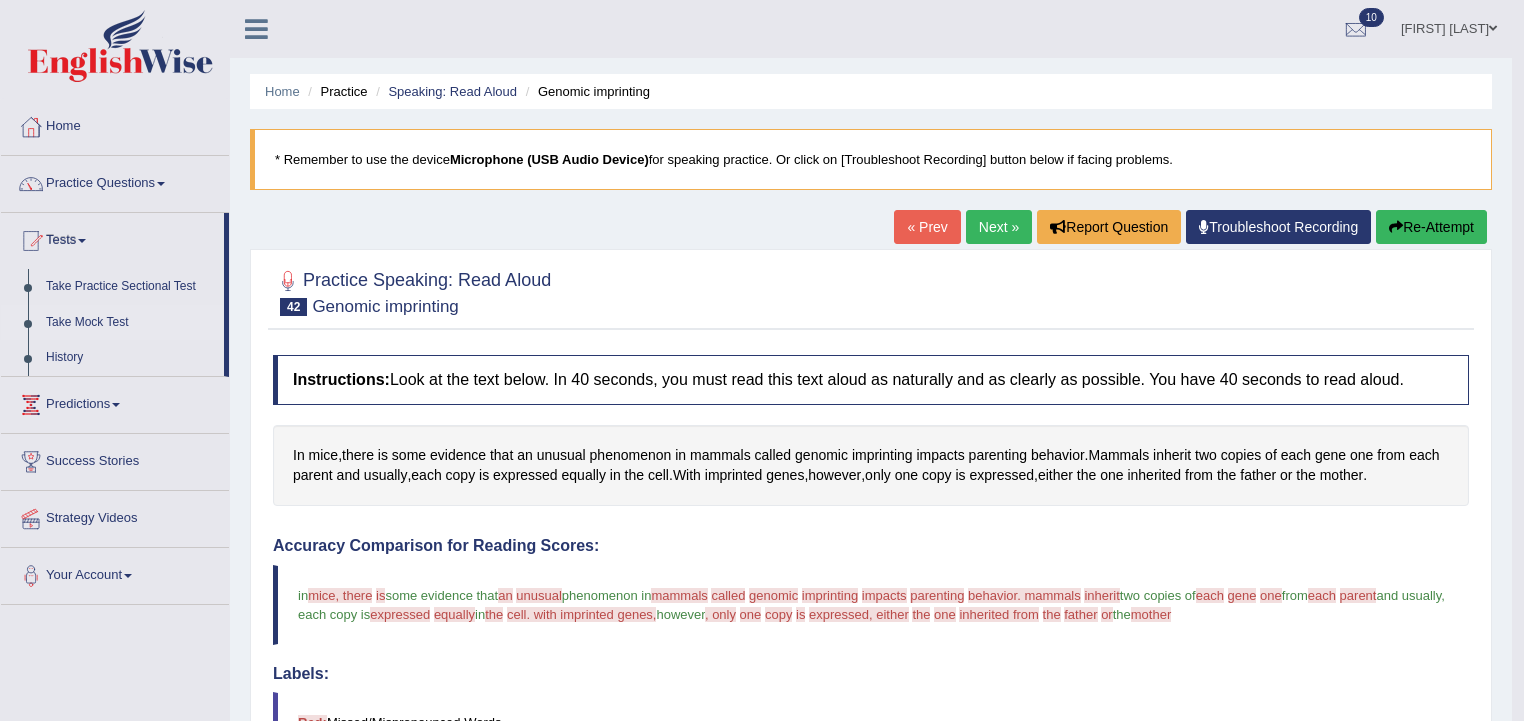 click on "Take Mock Test" at bounding box center (130, 323) 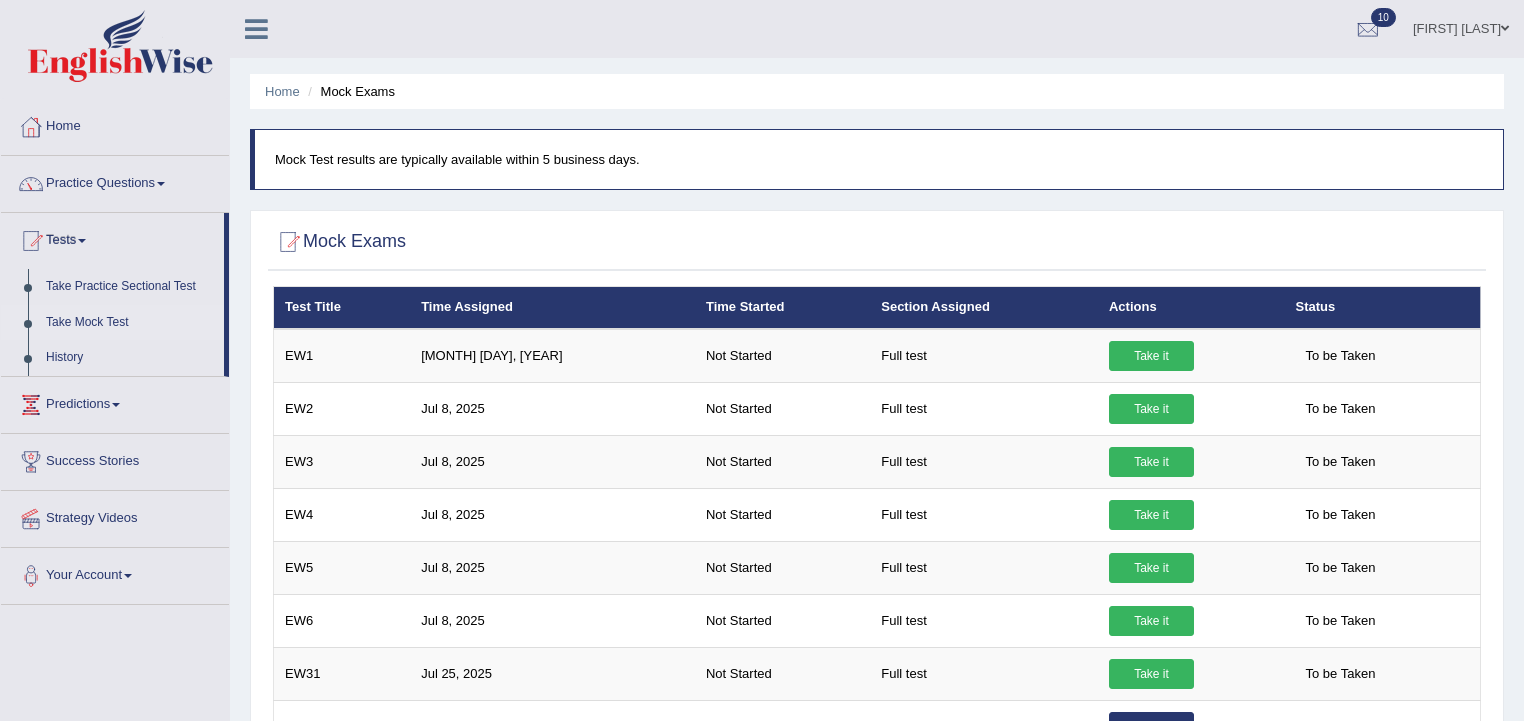scroll, scrollTop: 976, scrollLeft: 0, axis: vertical 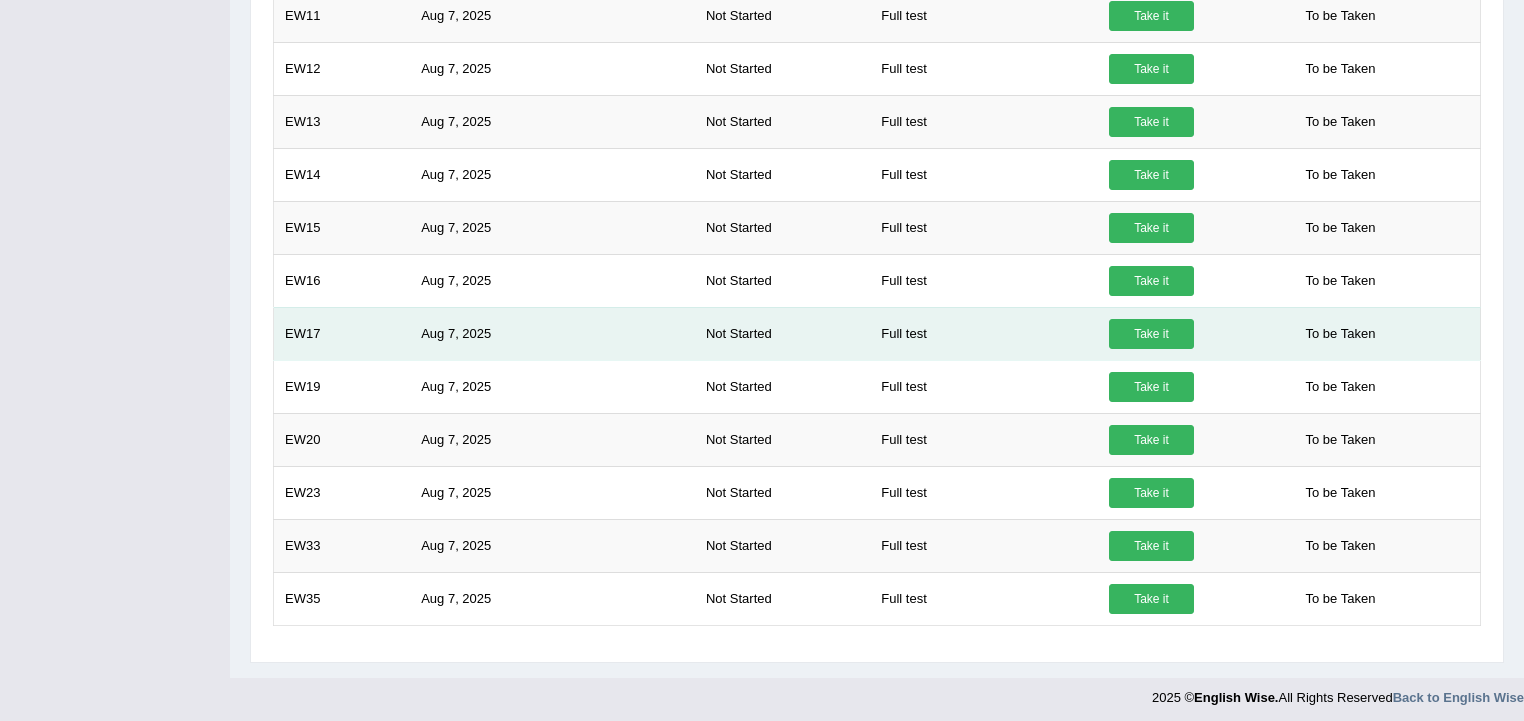 click on "Take it" at bounding box center [1151, 334] 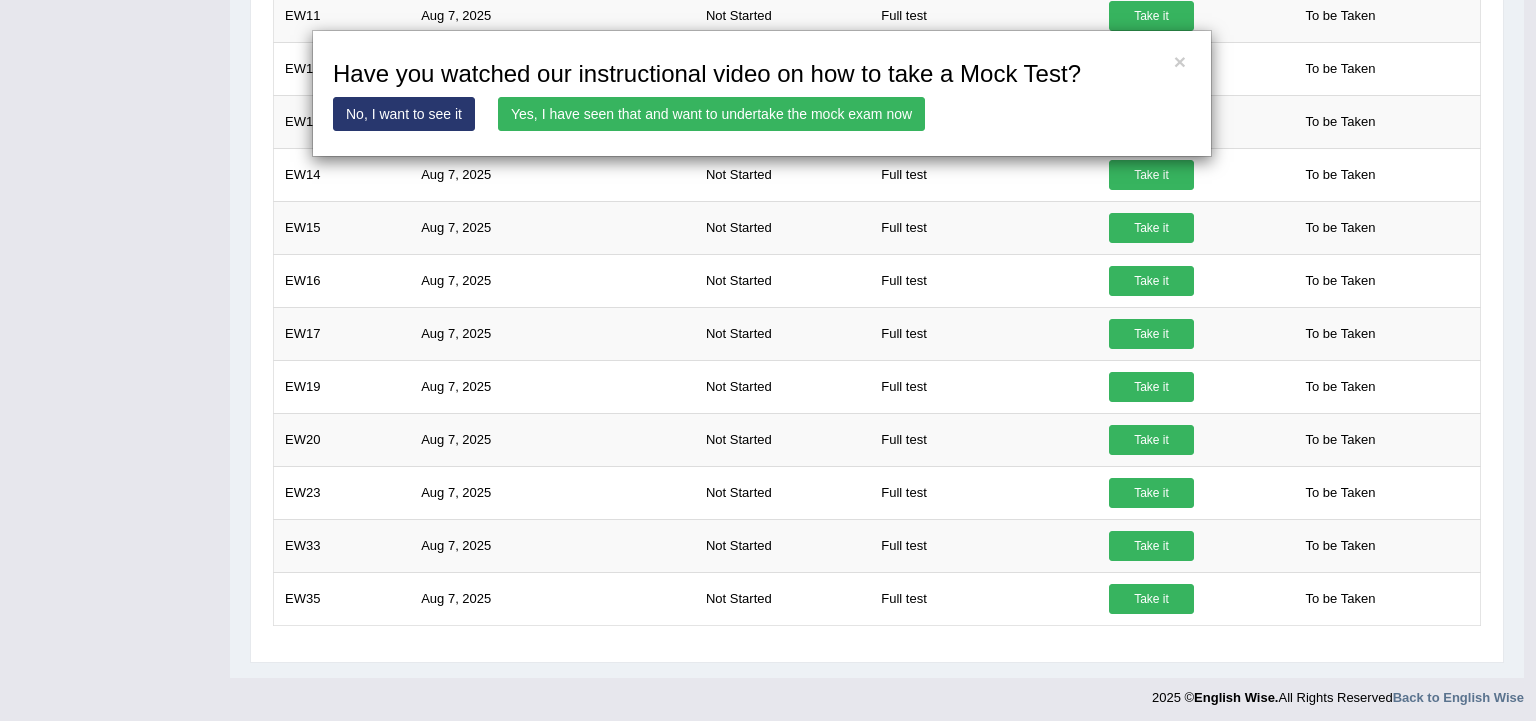 click on "Yes, I have seen that and want to undertake the mock exam now" at bounding box center (711, 114) 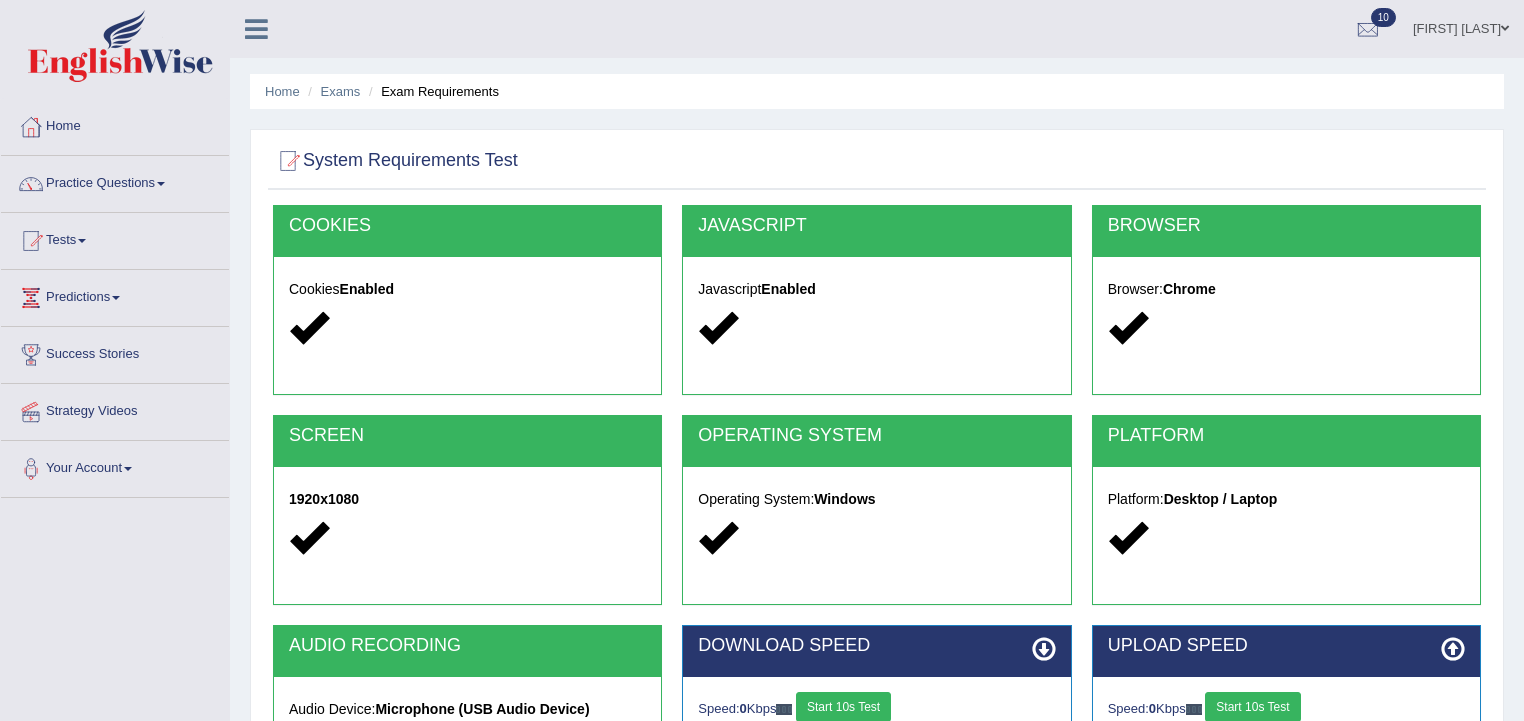 scroll, scrollTop: 0, scrollLeft: 0, axis: both 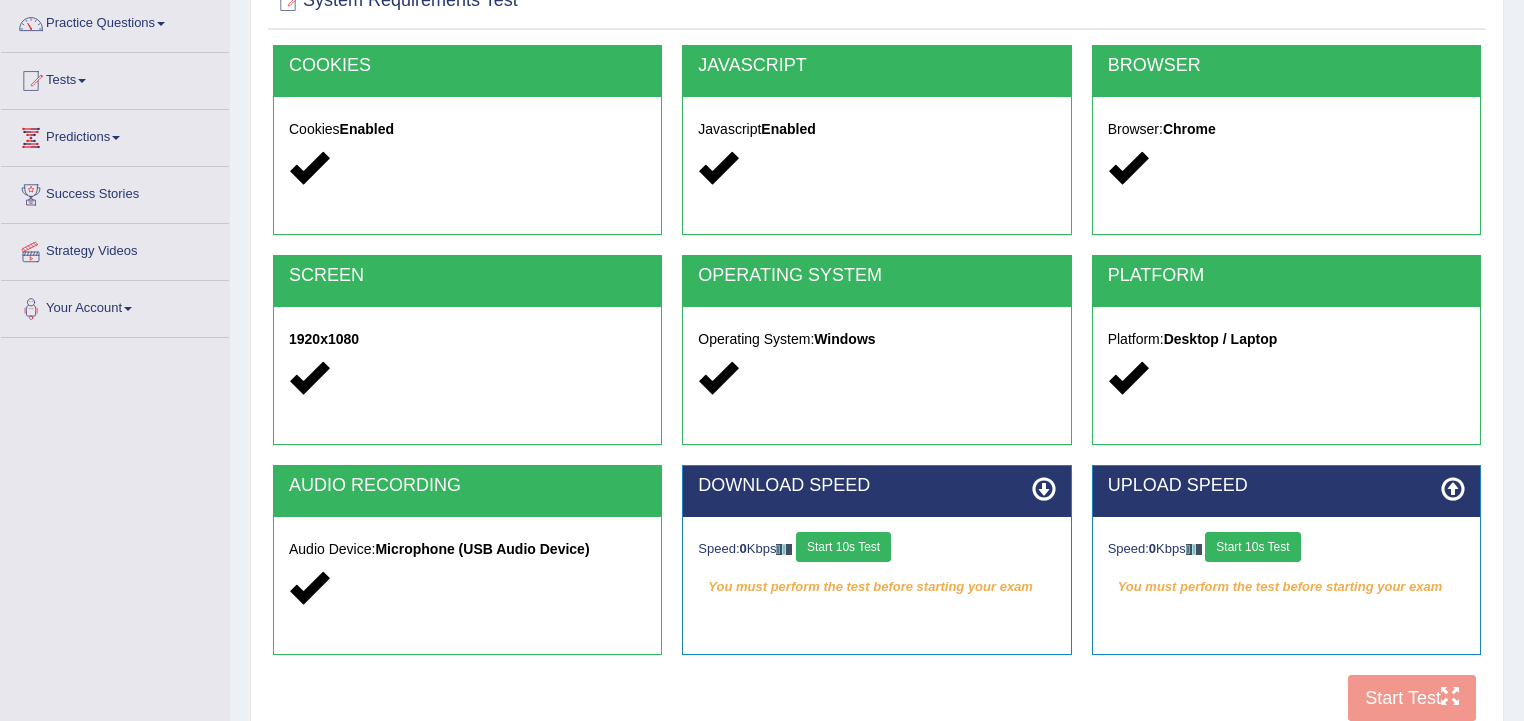 click at bounding box center (1044, 489) 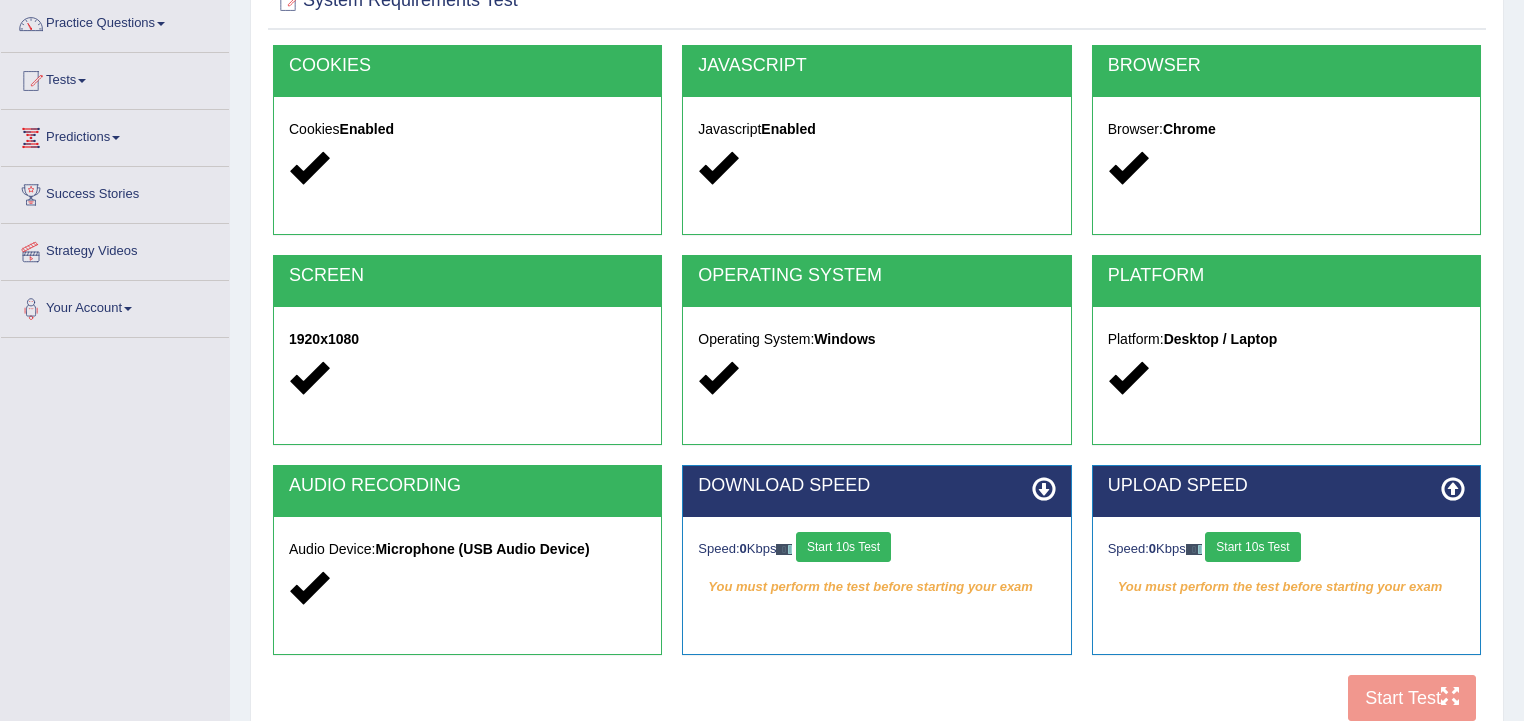 click on "Start 10s Test" at bounding box center (843, 547) 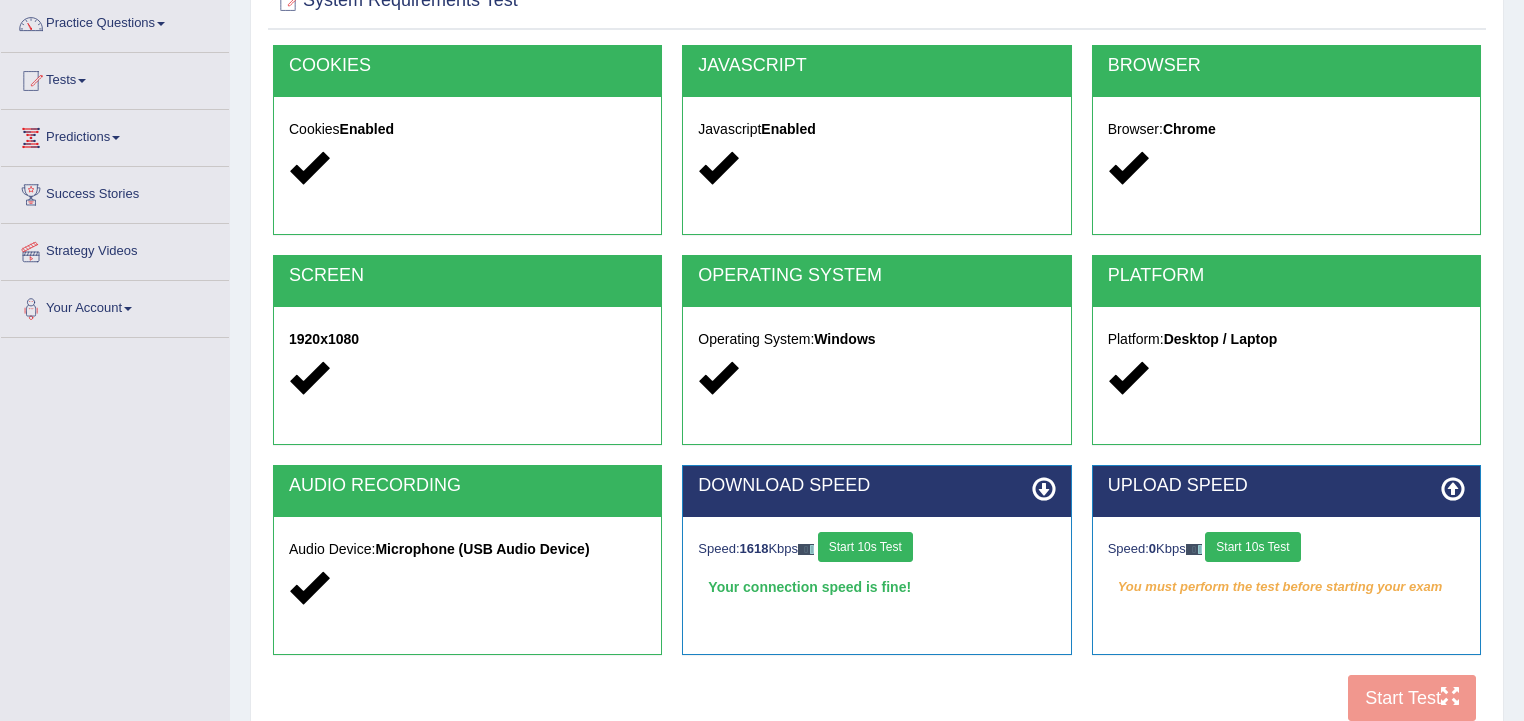 click at bounding box center (1044, 489) 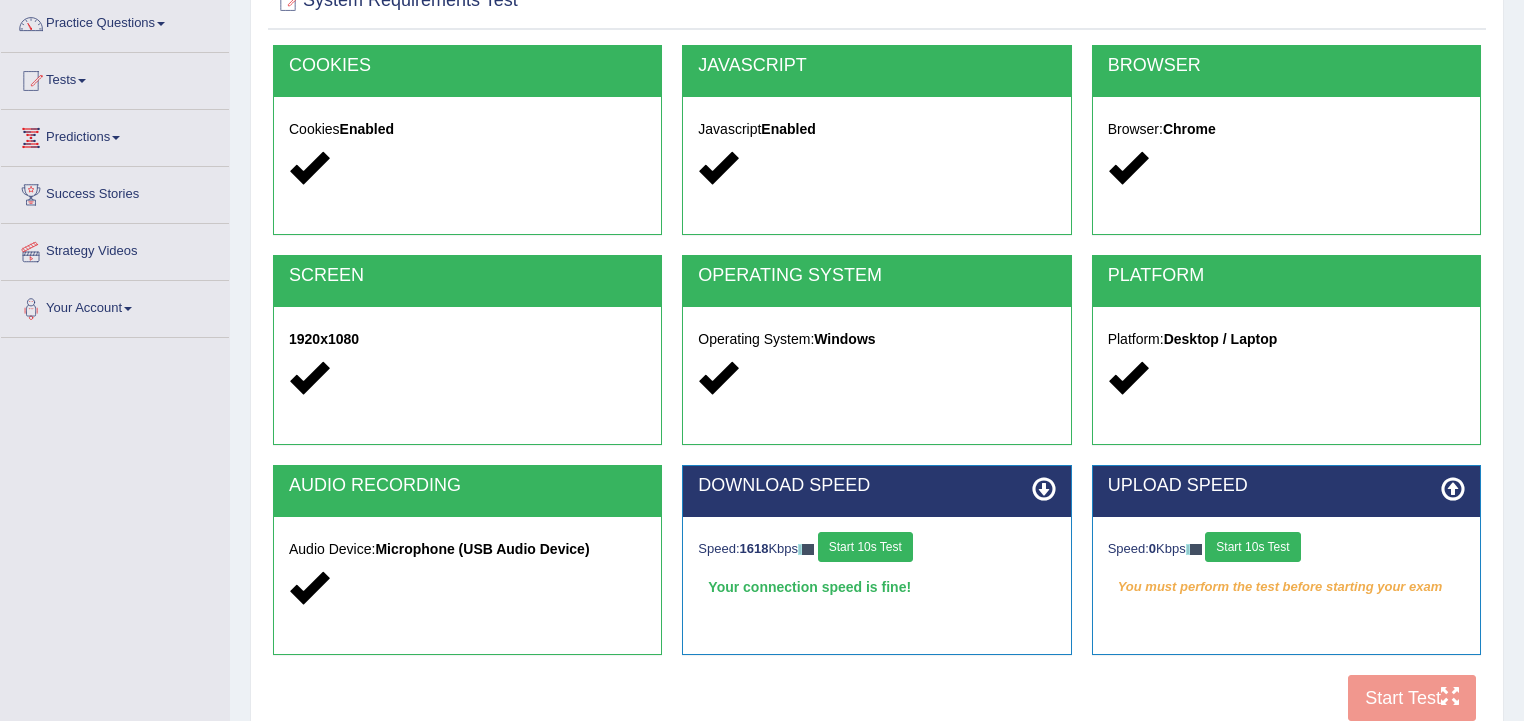 click on "Start 10s Test" at bounding box center (865, 547) 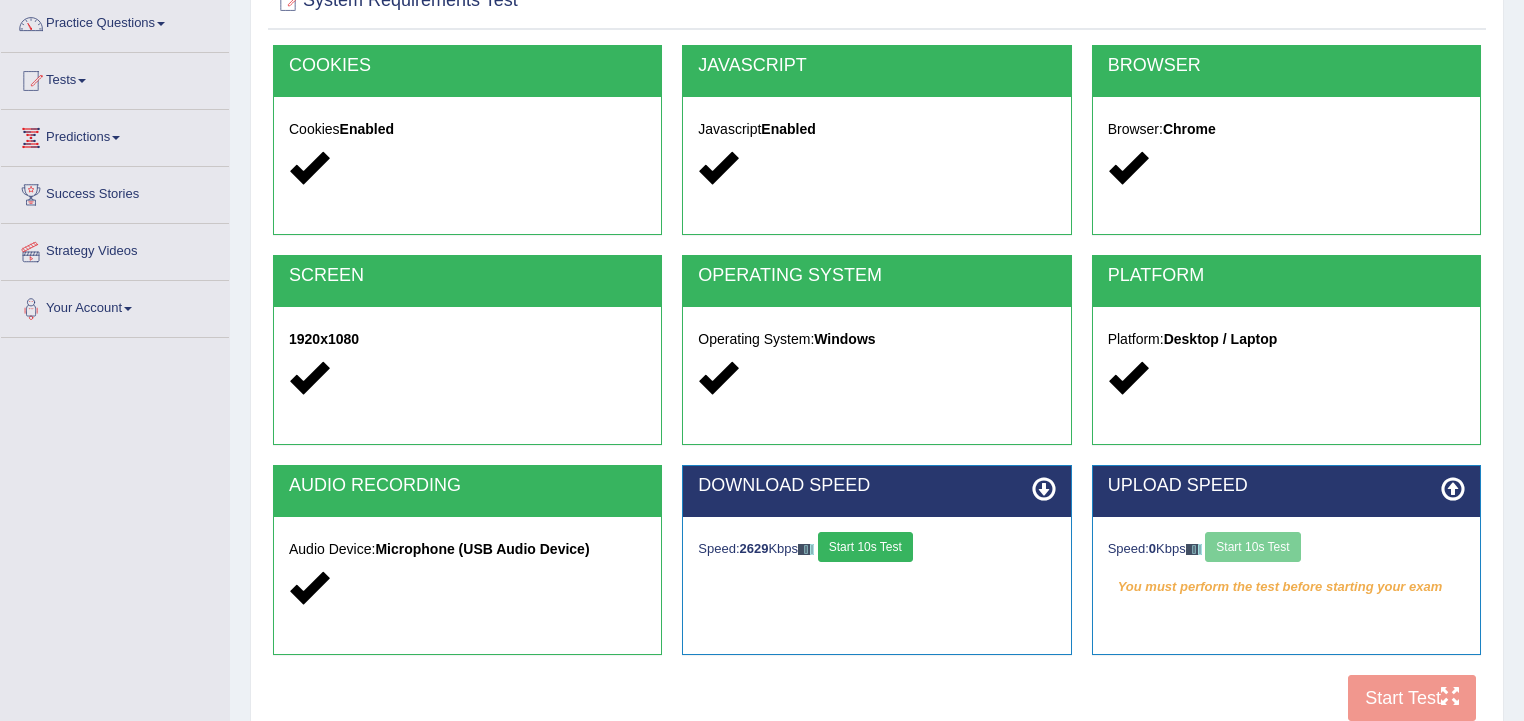 click at bounding box center [1453, 489] 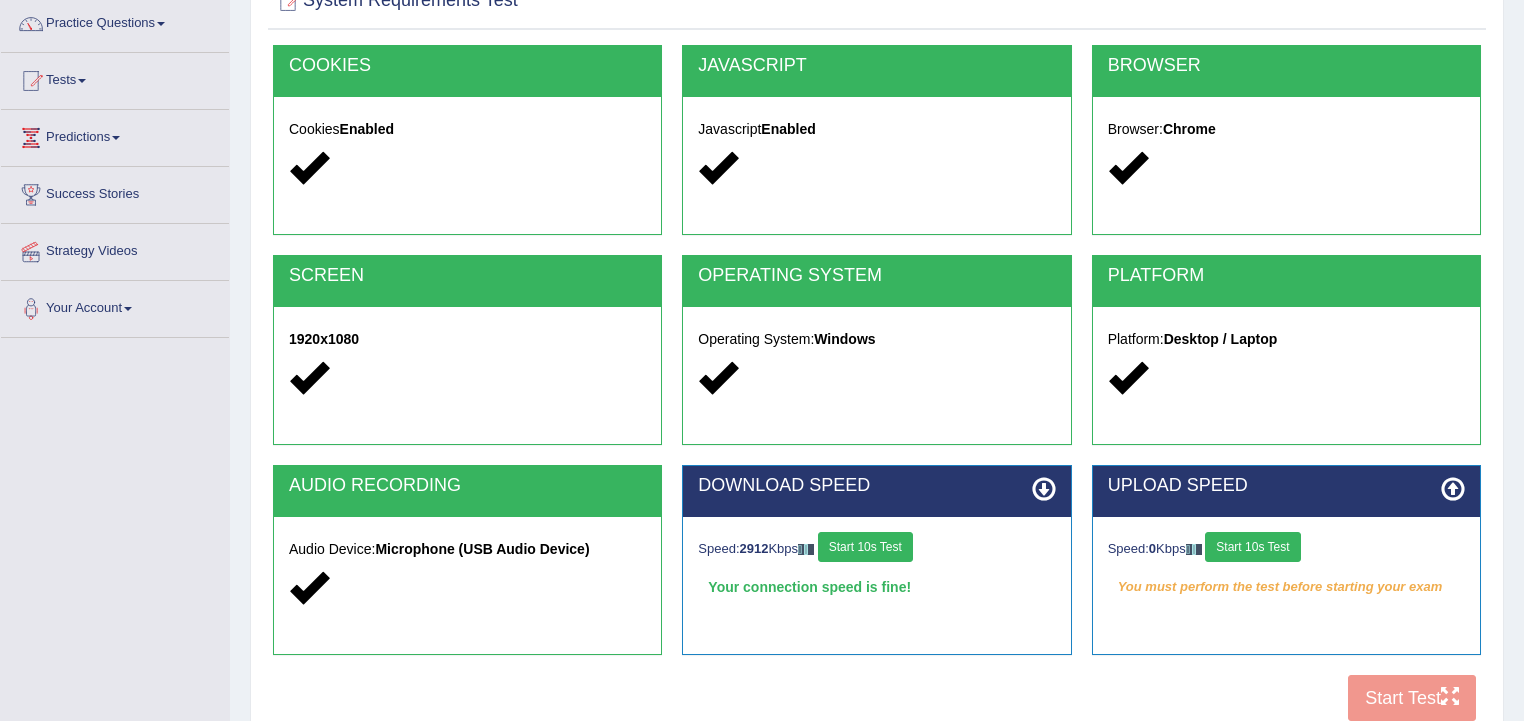 click on "Start 10s Test" at bounding box center (1252, 547) 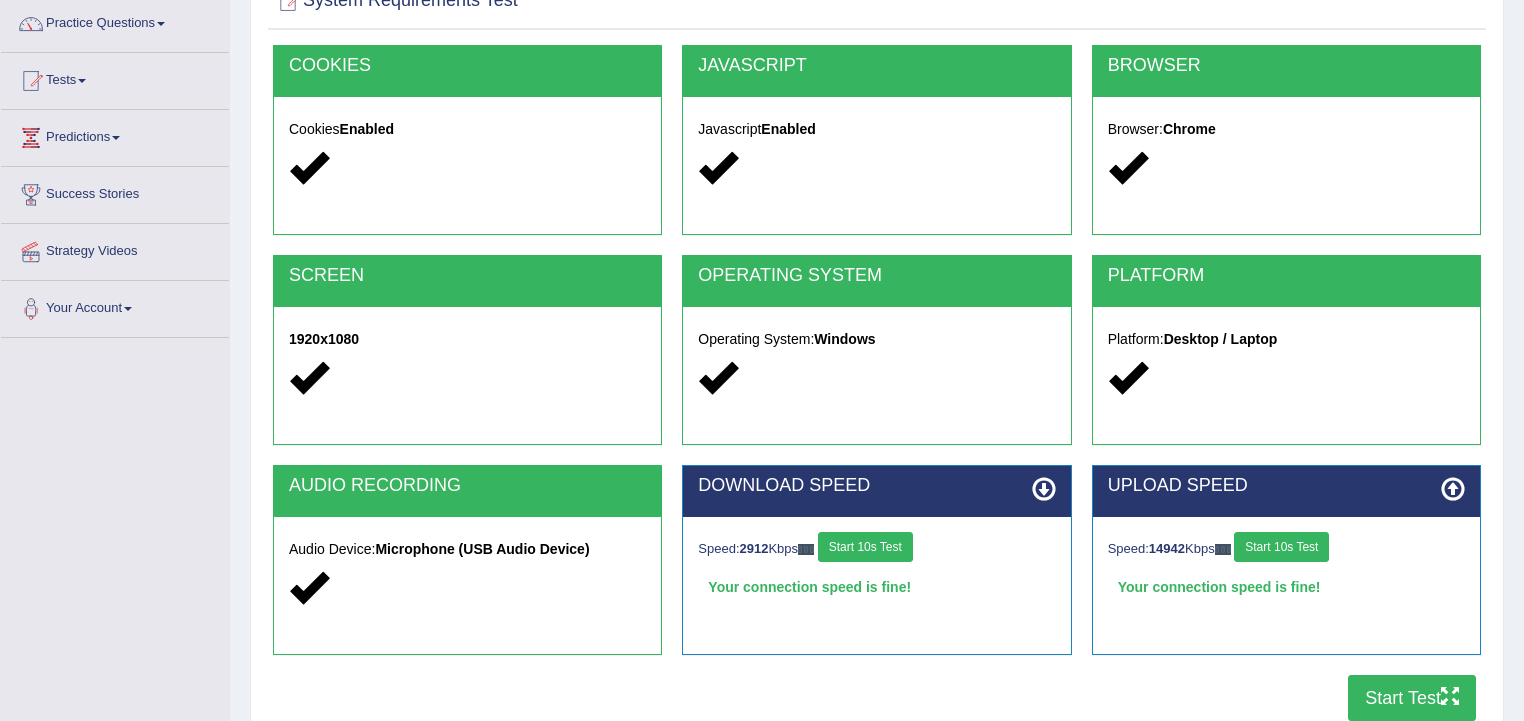 click on "Start Test" at bounding box center (1412, 698) 